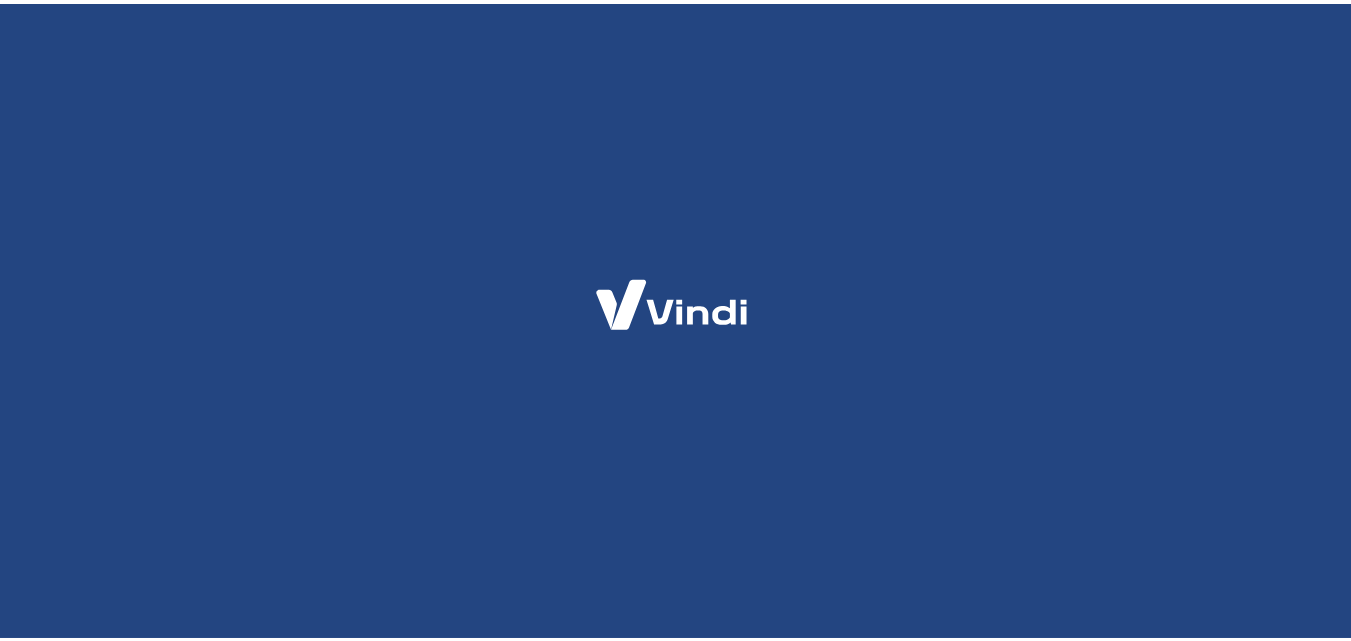 scroll, scrollTop: 0, scrollLeft: 0, axis: both 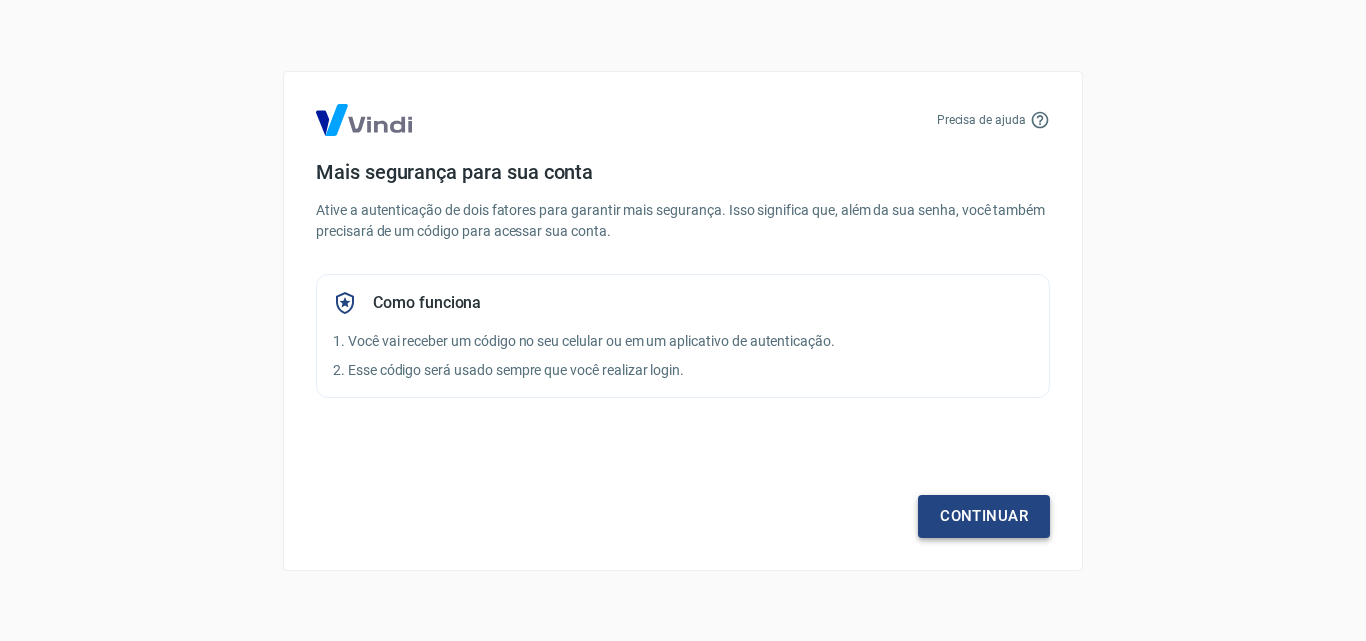 click on "Continuar" at bounding box center [984, 516] 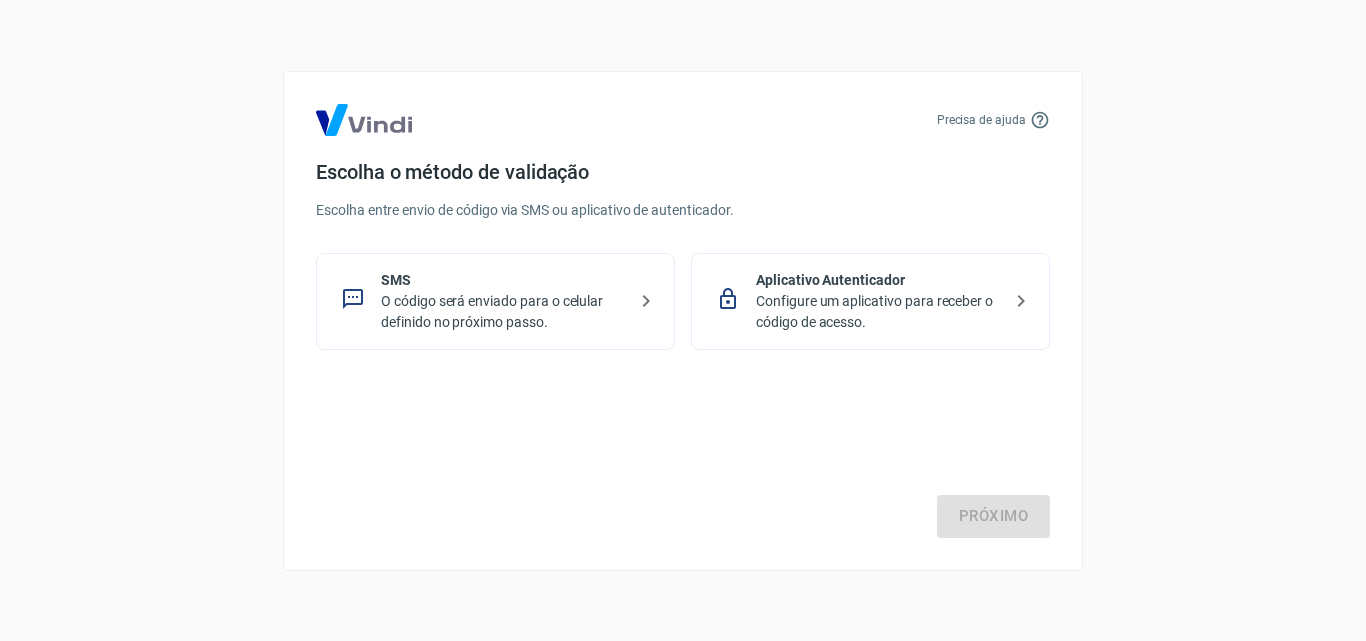click on "O código será enviado para o celular definido no próximo passo." at bounding box center [503, 312] 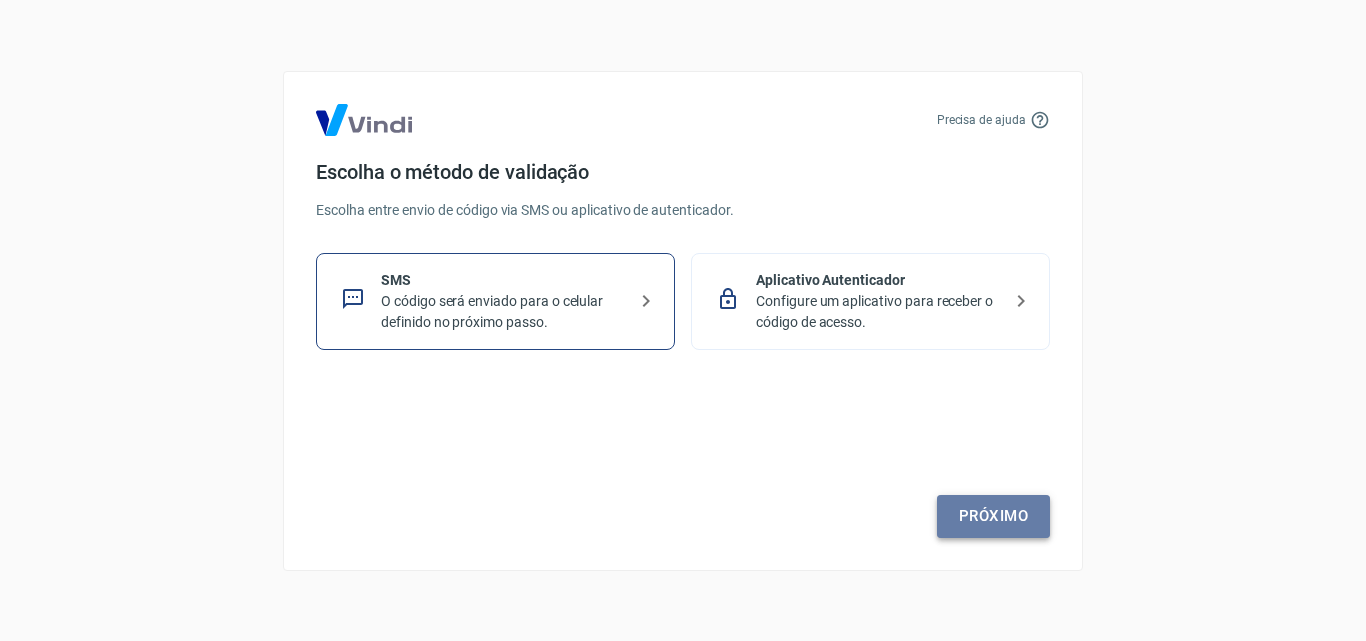 click on "Próximo" at bounding box center [993, 516] 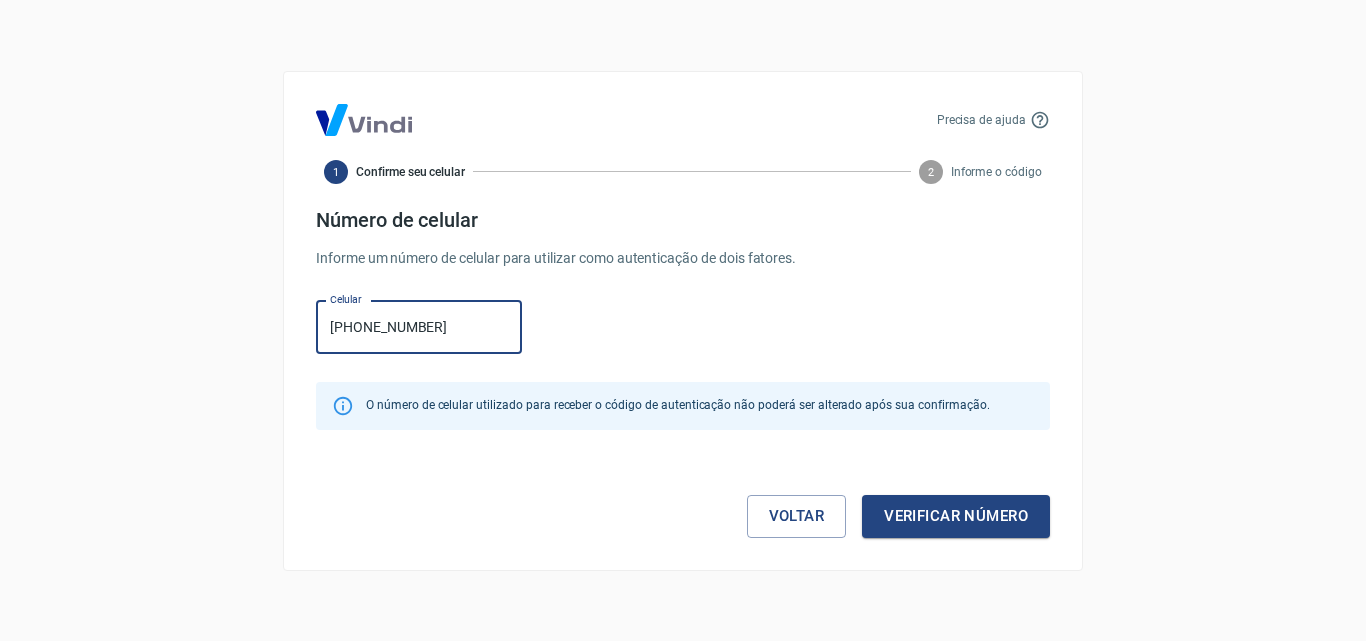 type on "(67) 99265-8950" 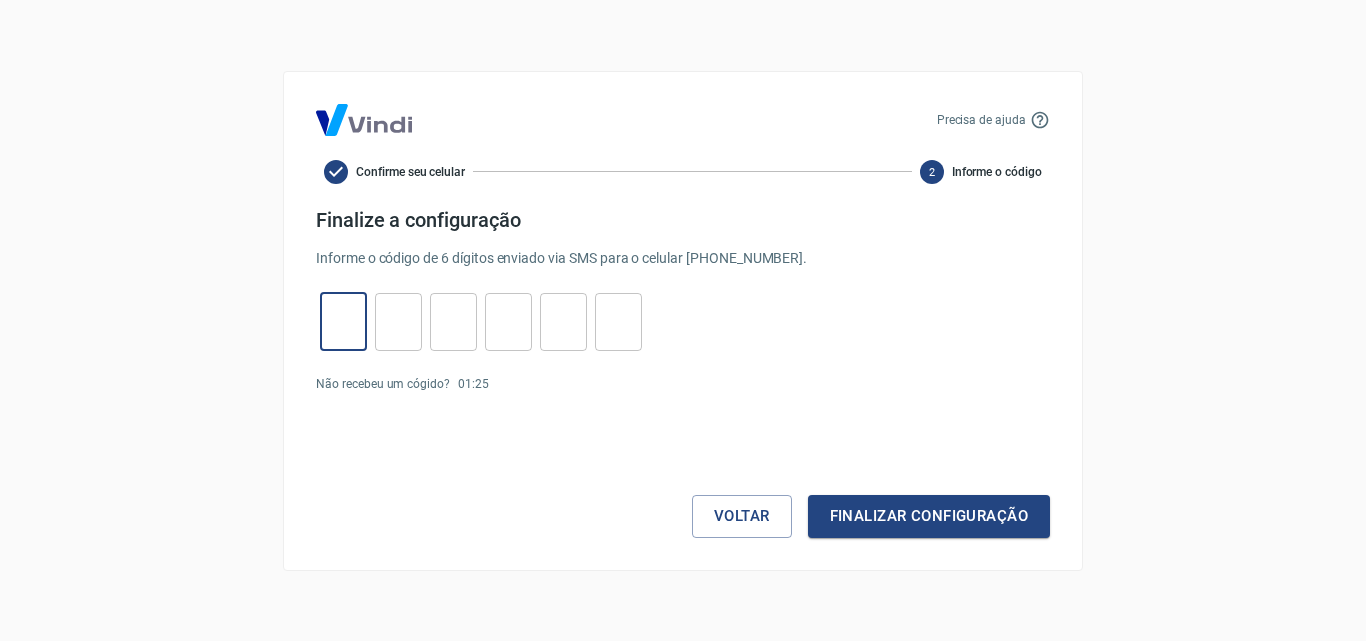 click at bounding box center (343, 321) 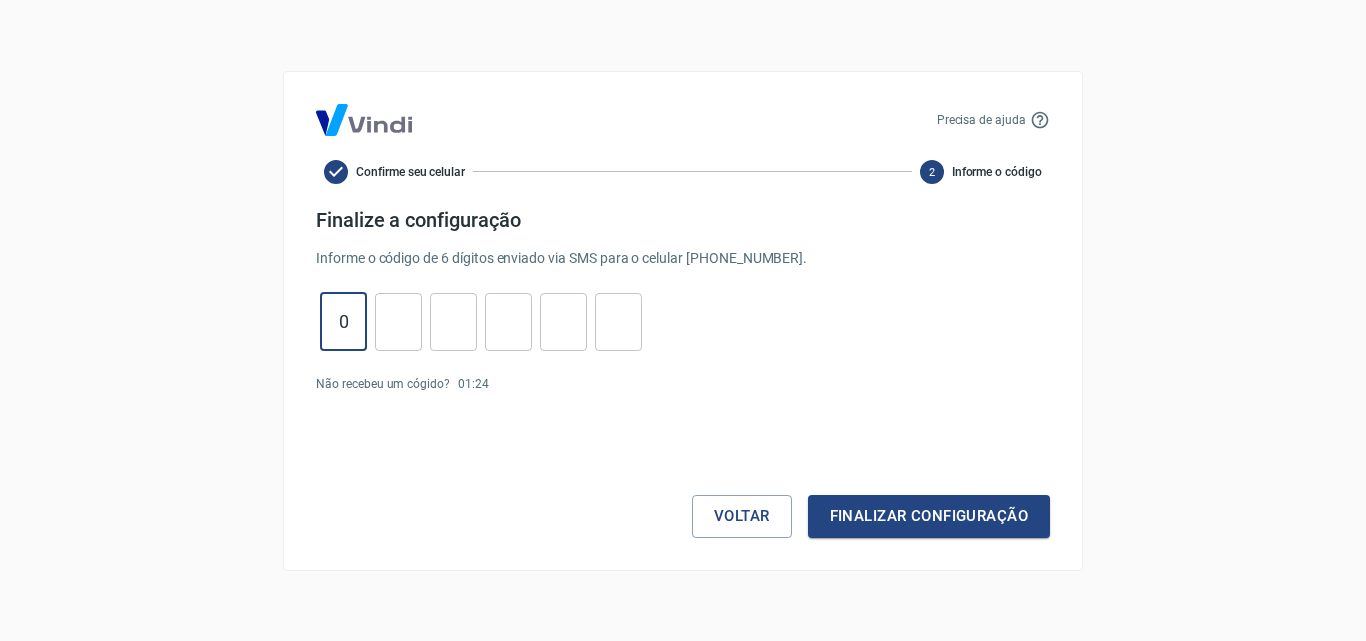 type on "0" 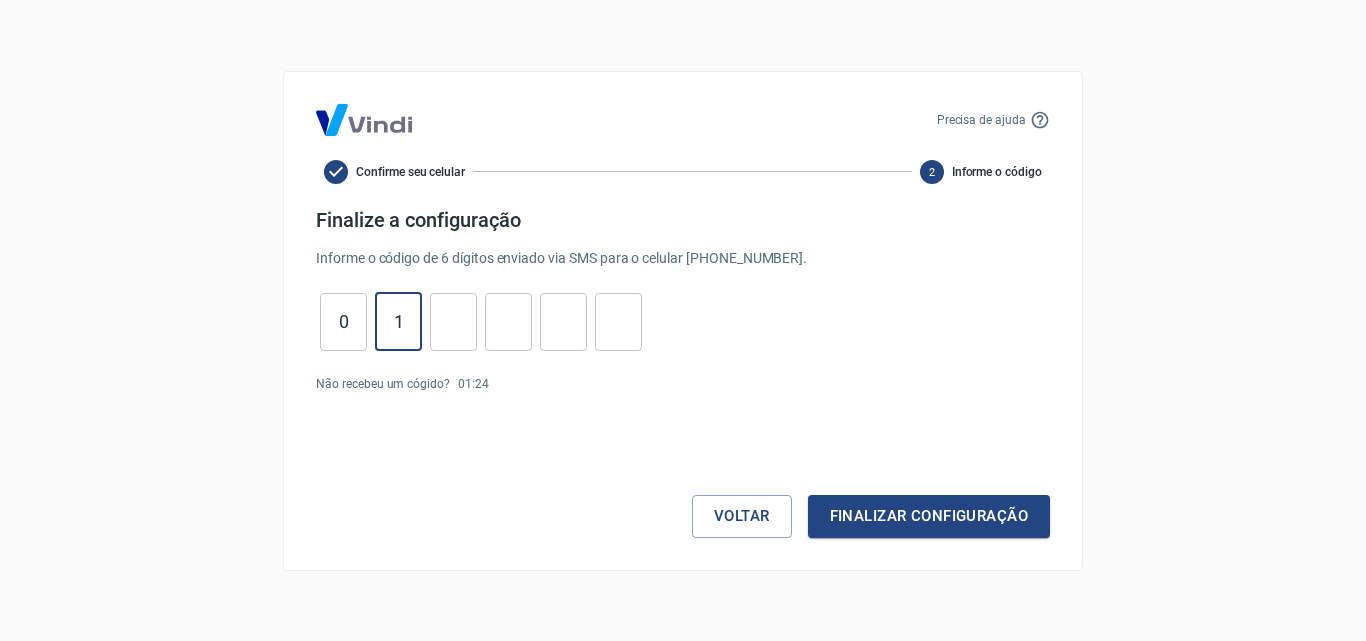 type on "1" 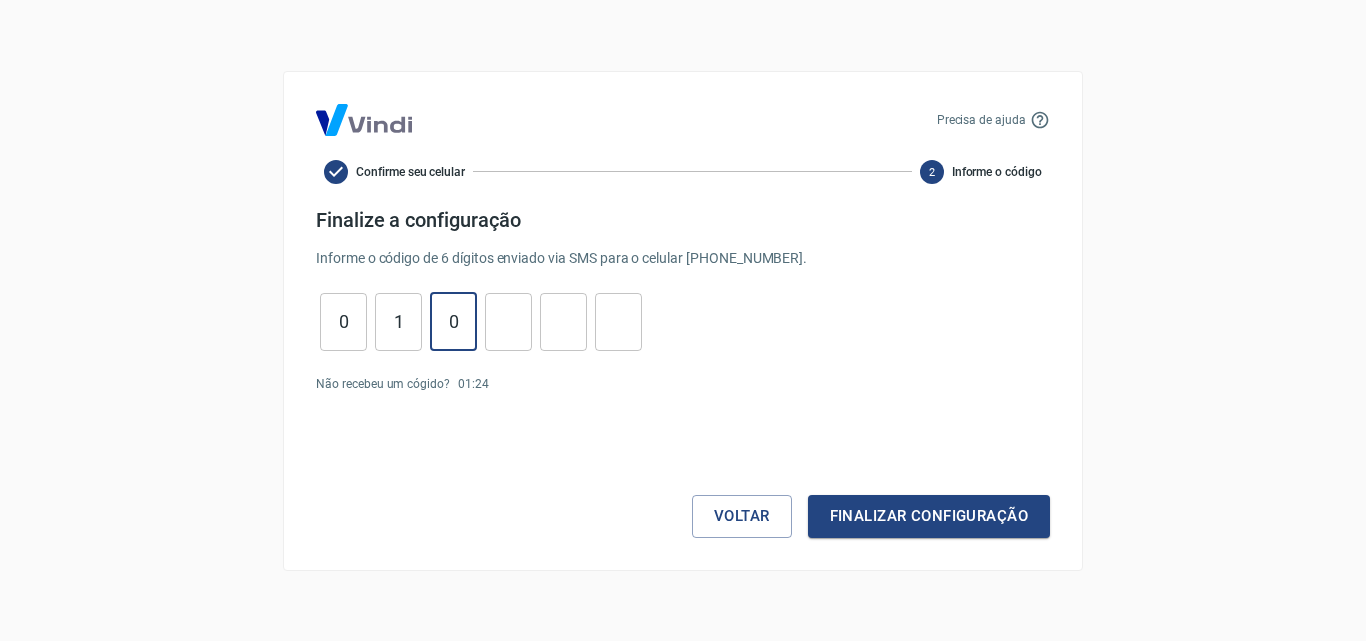 type on "0" 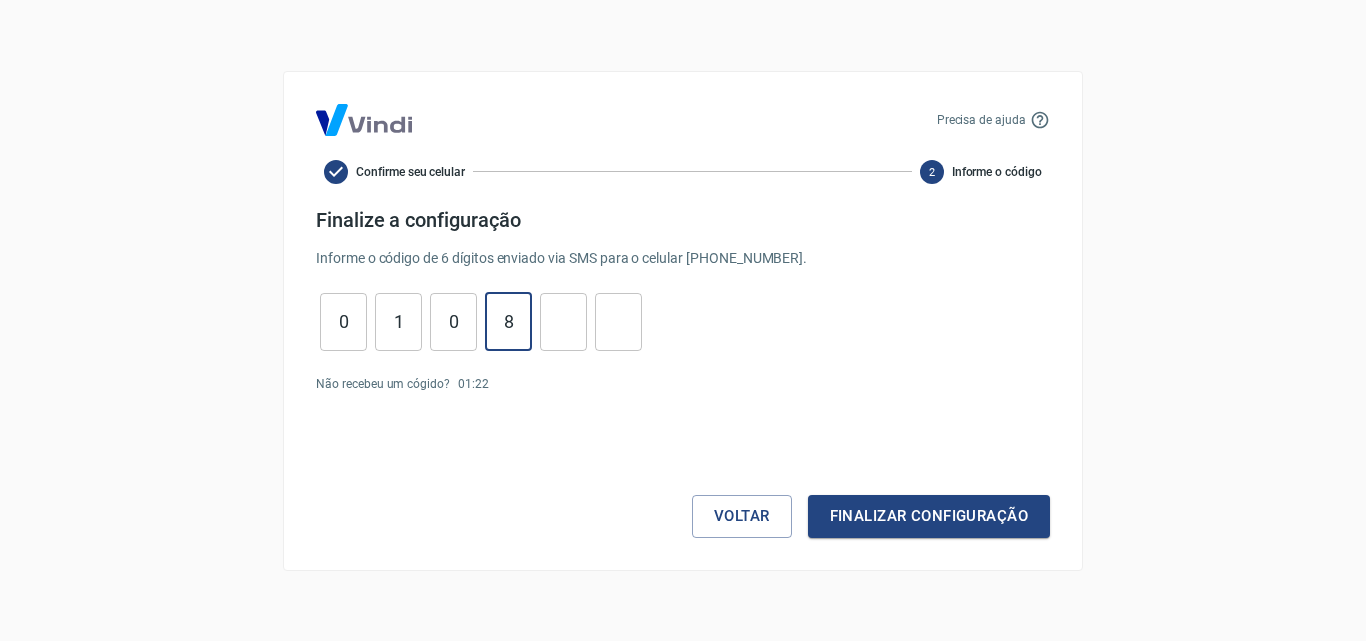 type on "8" 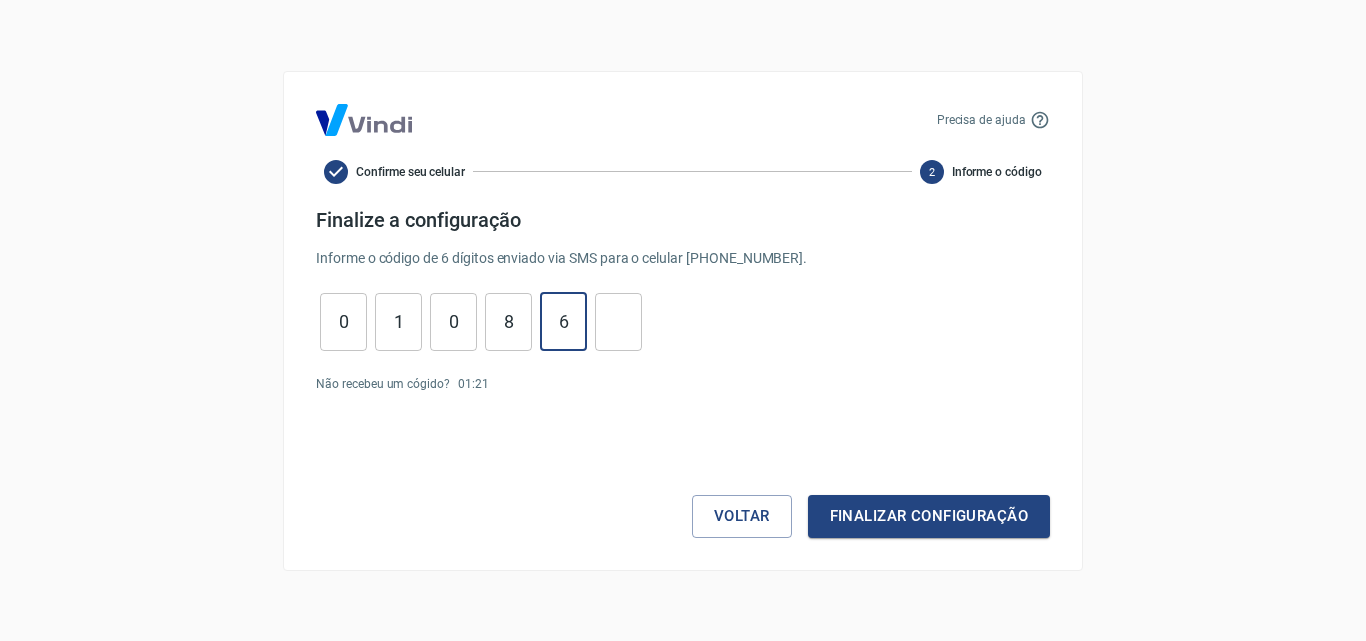 type on "6" 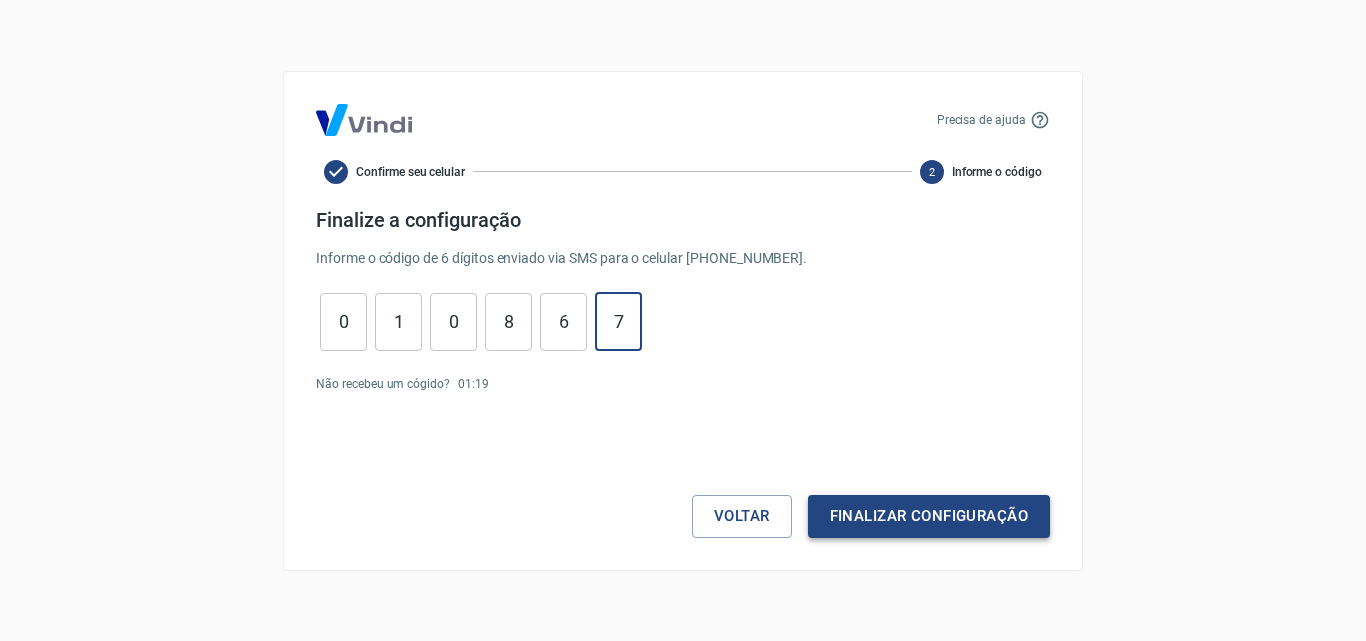 type on "7" 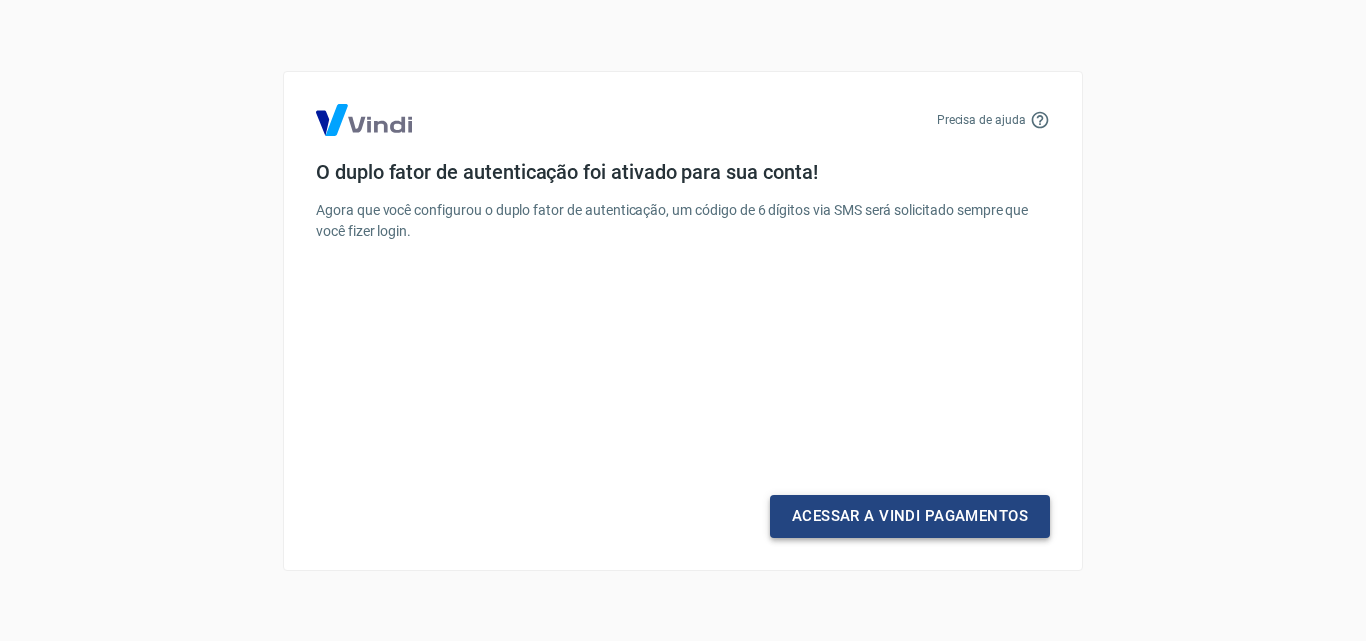 click on "Acessar a Vindi Pagamentos" at bounding box center [910, 516] 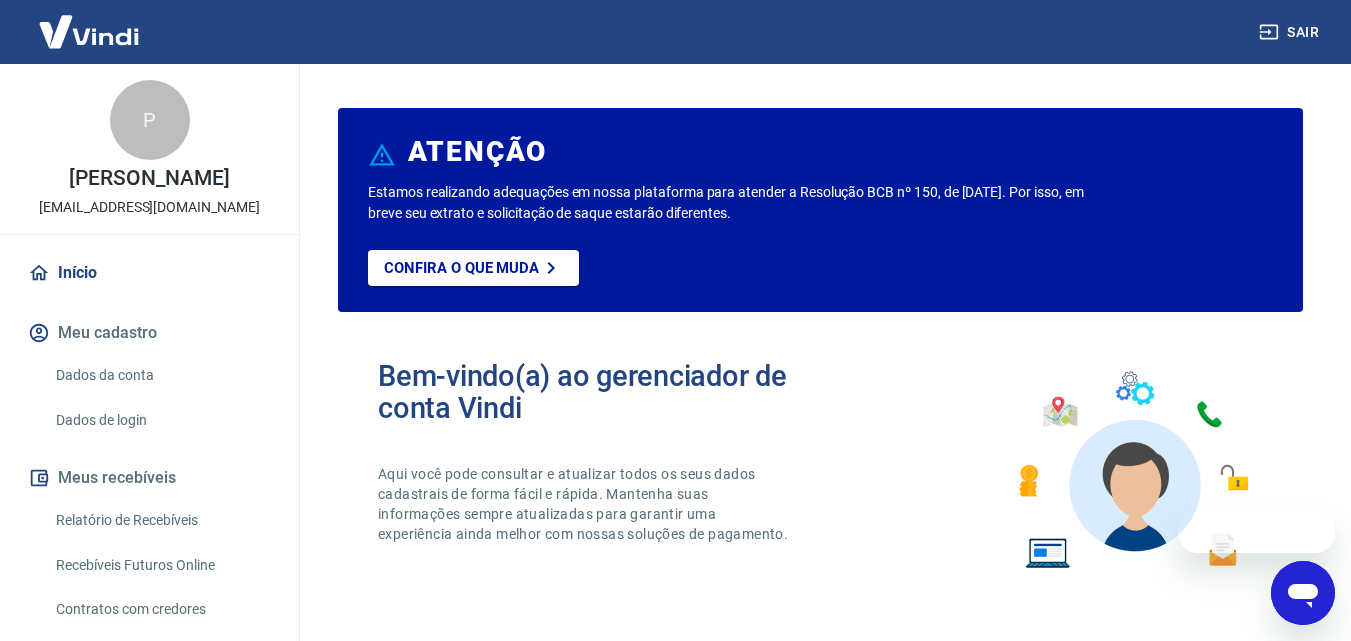 scroll, scrollTop: 0, scrollLeft: 0, axis: both 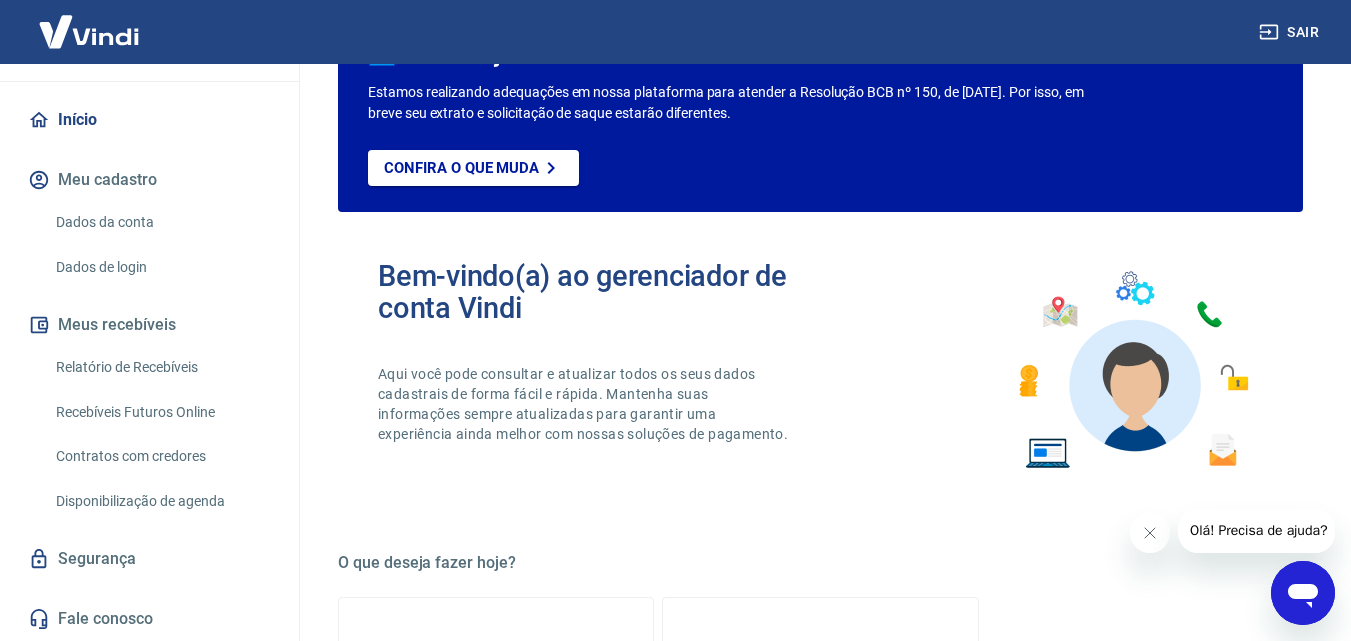 click on "Meus recebíveis" at bounding box center (149, 325) 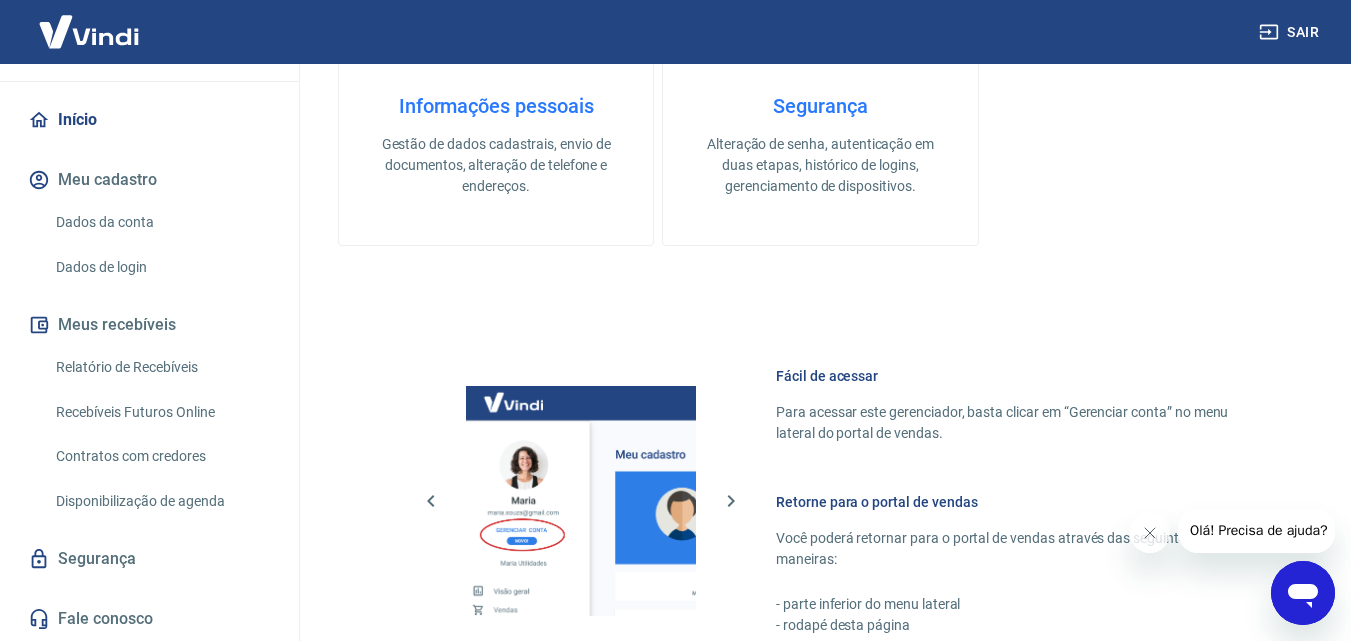 scroll, scrollTop: 900, scrollLeft: 0, axis: vertical 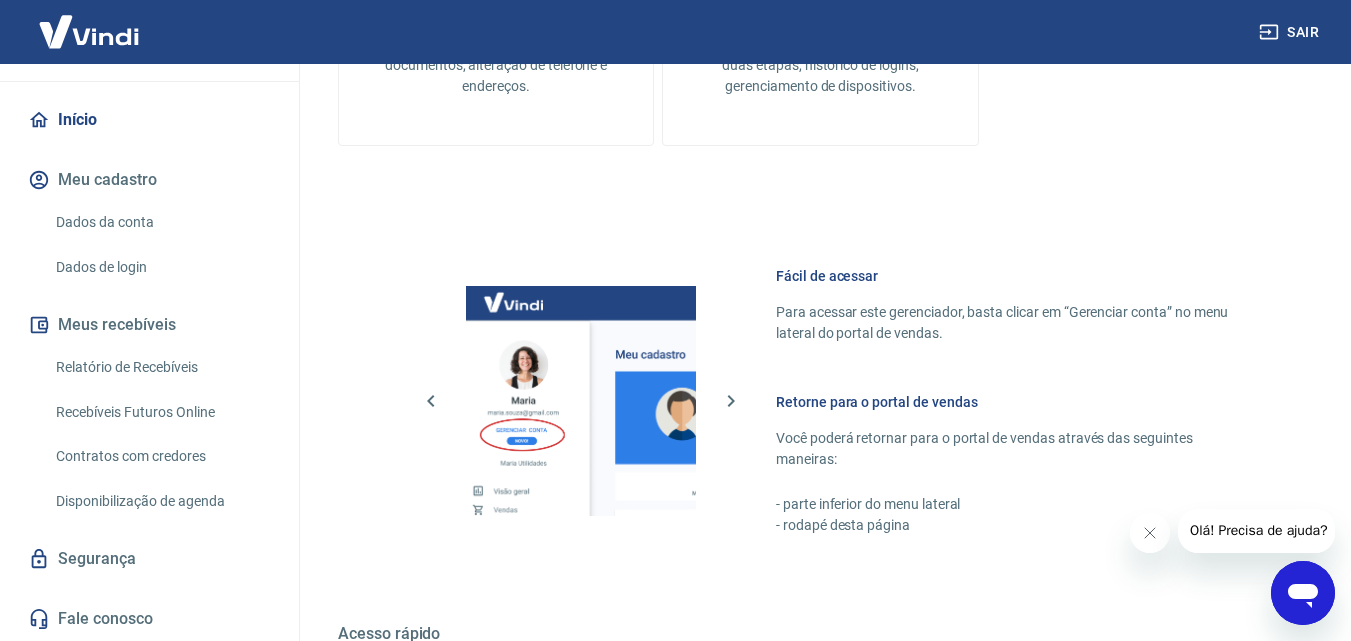 click on "Relatório de Recebíveis" at bounding box center [161, 367] 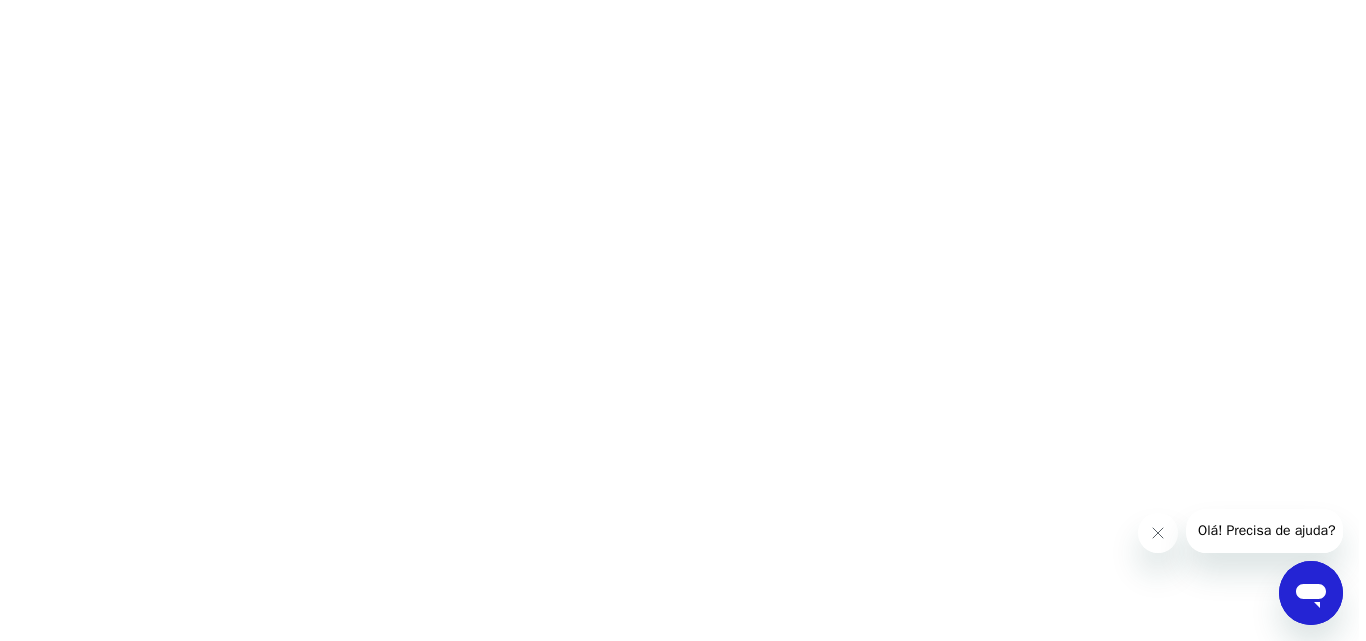 scroll, scrollTop: 0, scrollLeft: 0, axis: both 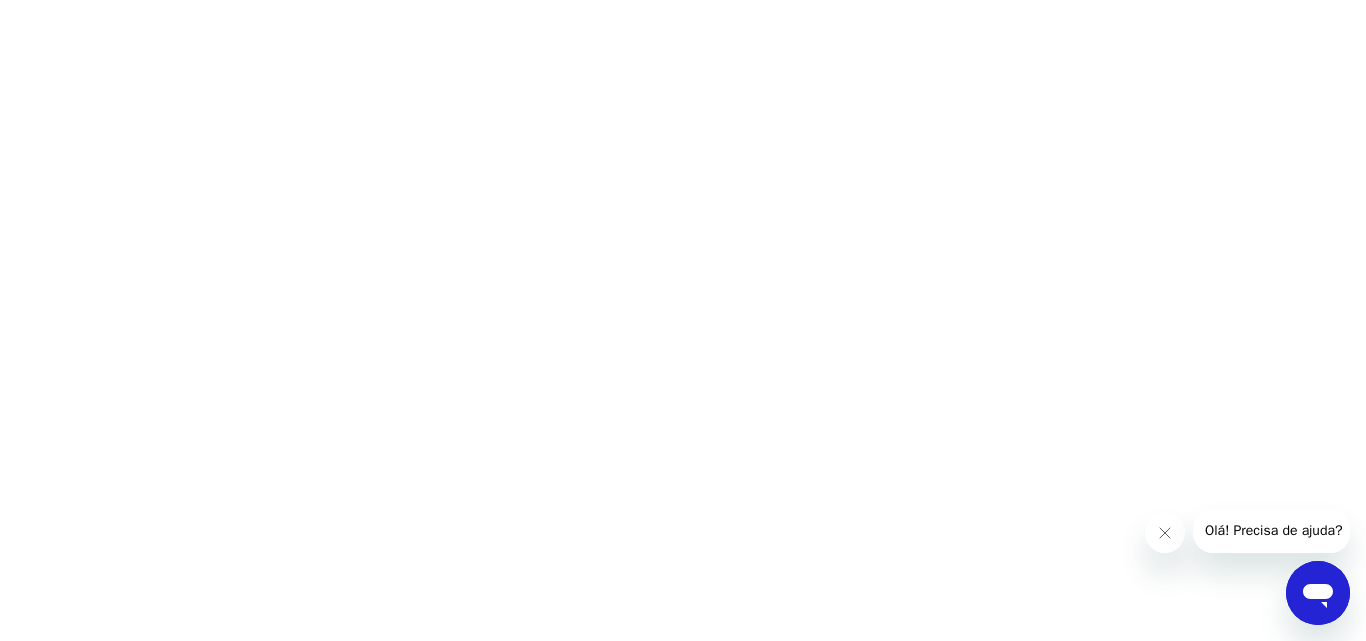 click at bounding box center (683, 0) 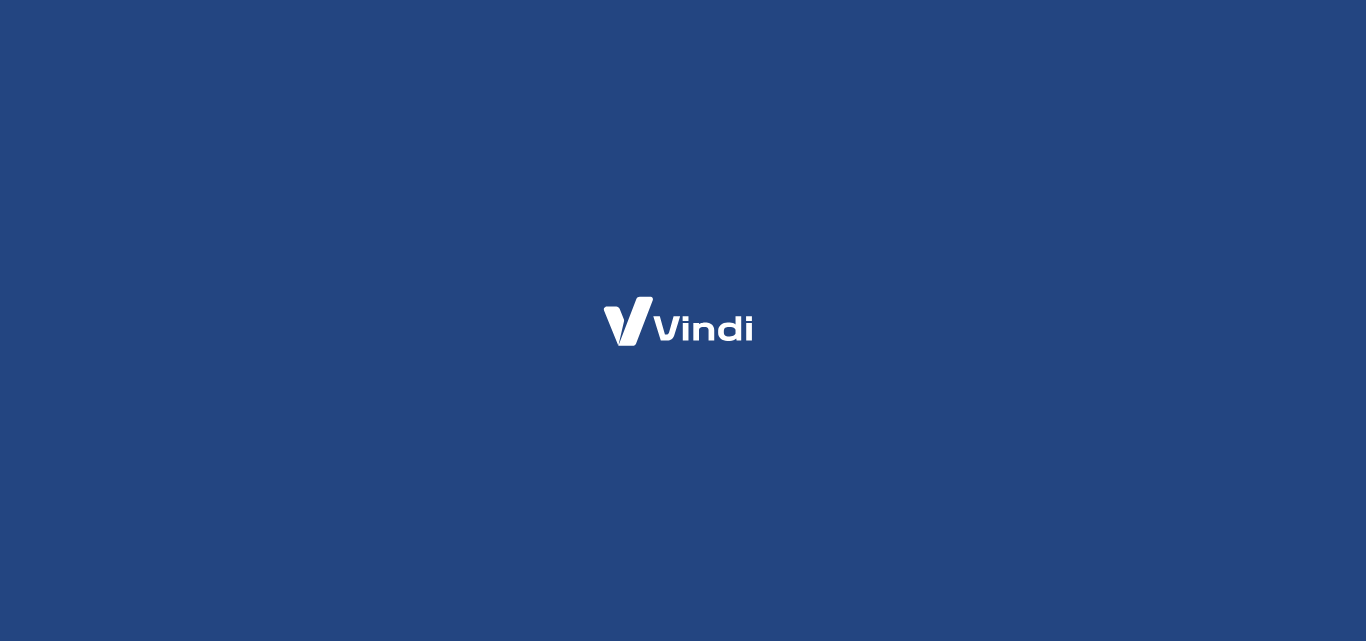 scroll, scrollTop: 0, scrollLeft: 0, axis: both 